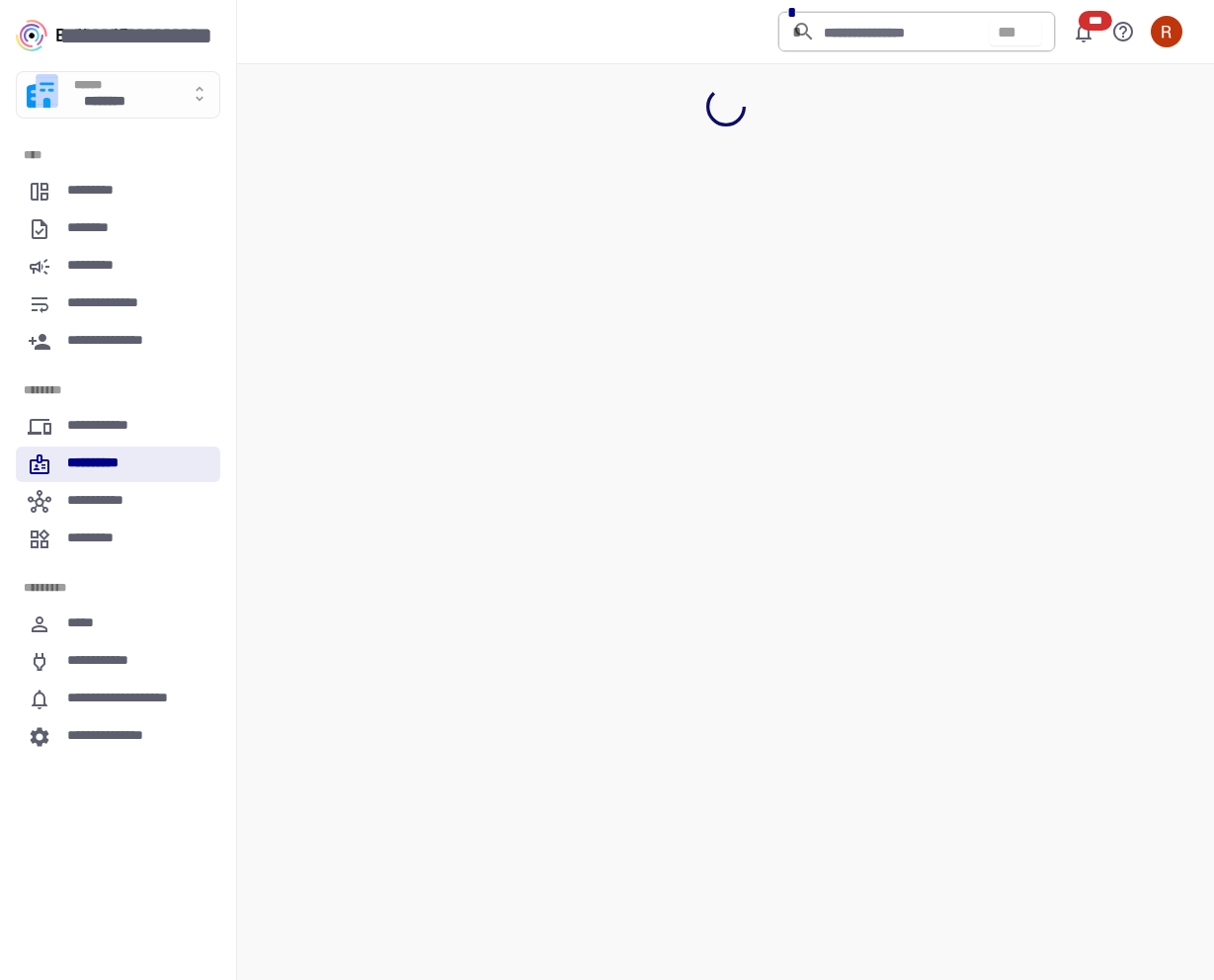 scroll, scrollTop: 0, scrollLeft: 0, axis: both 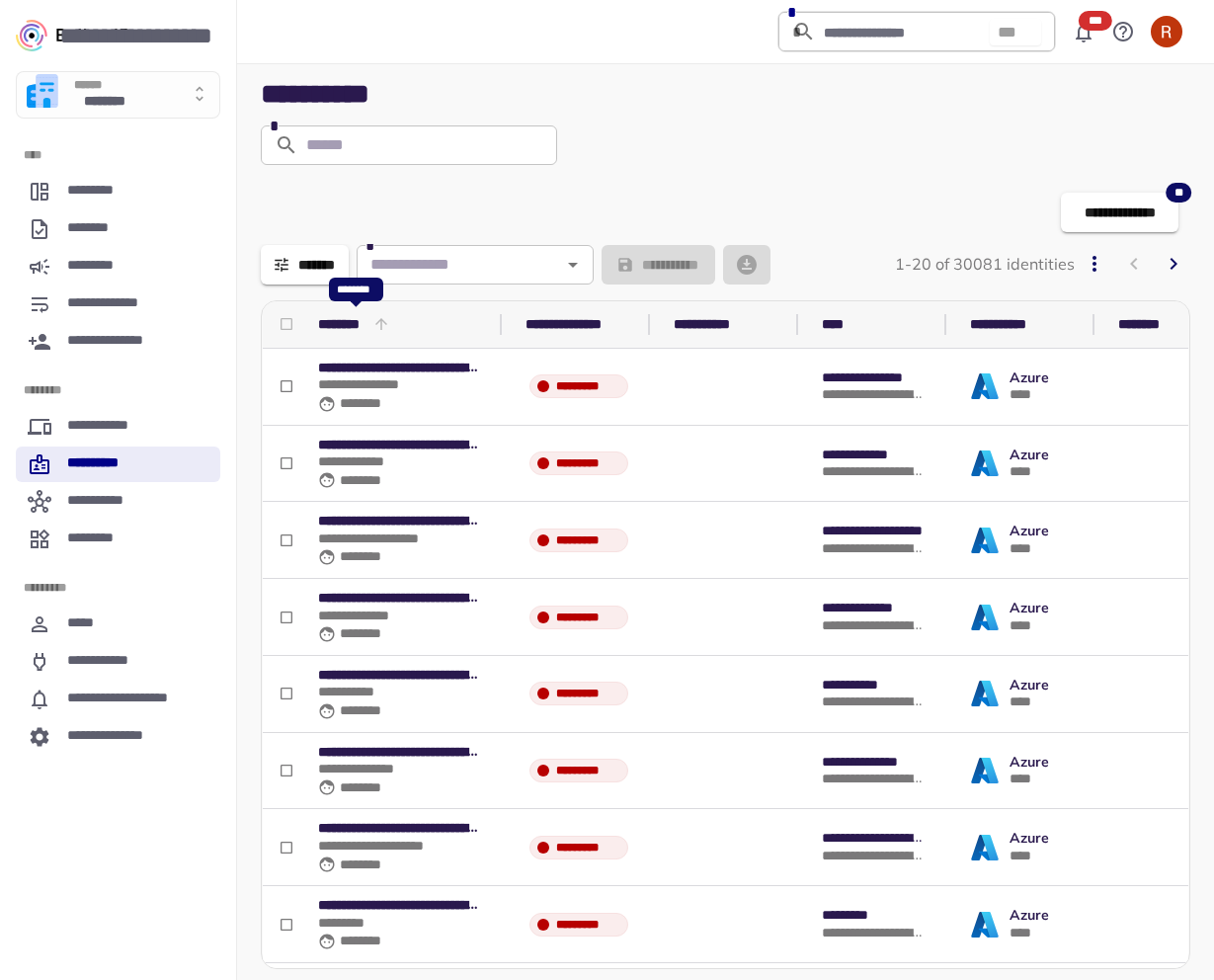 click 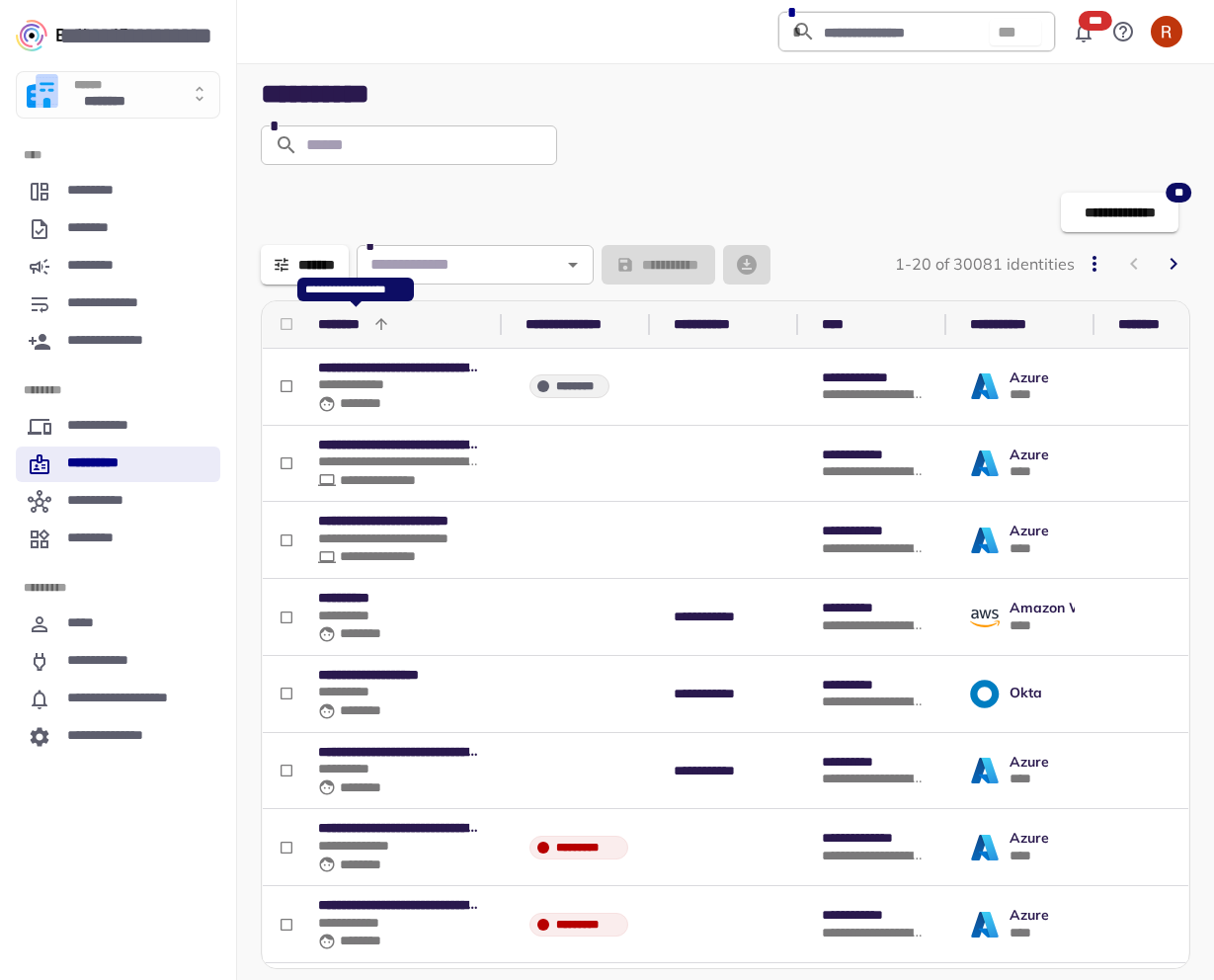 click 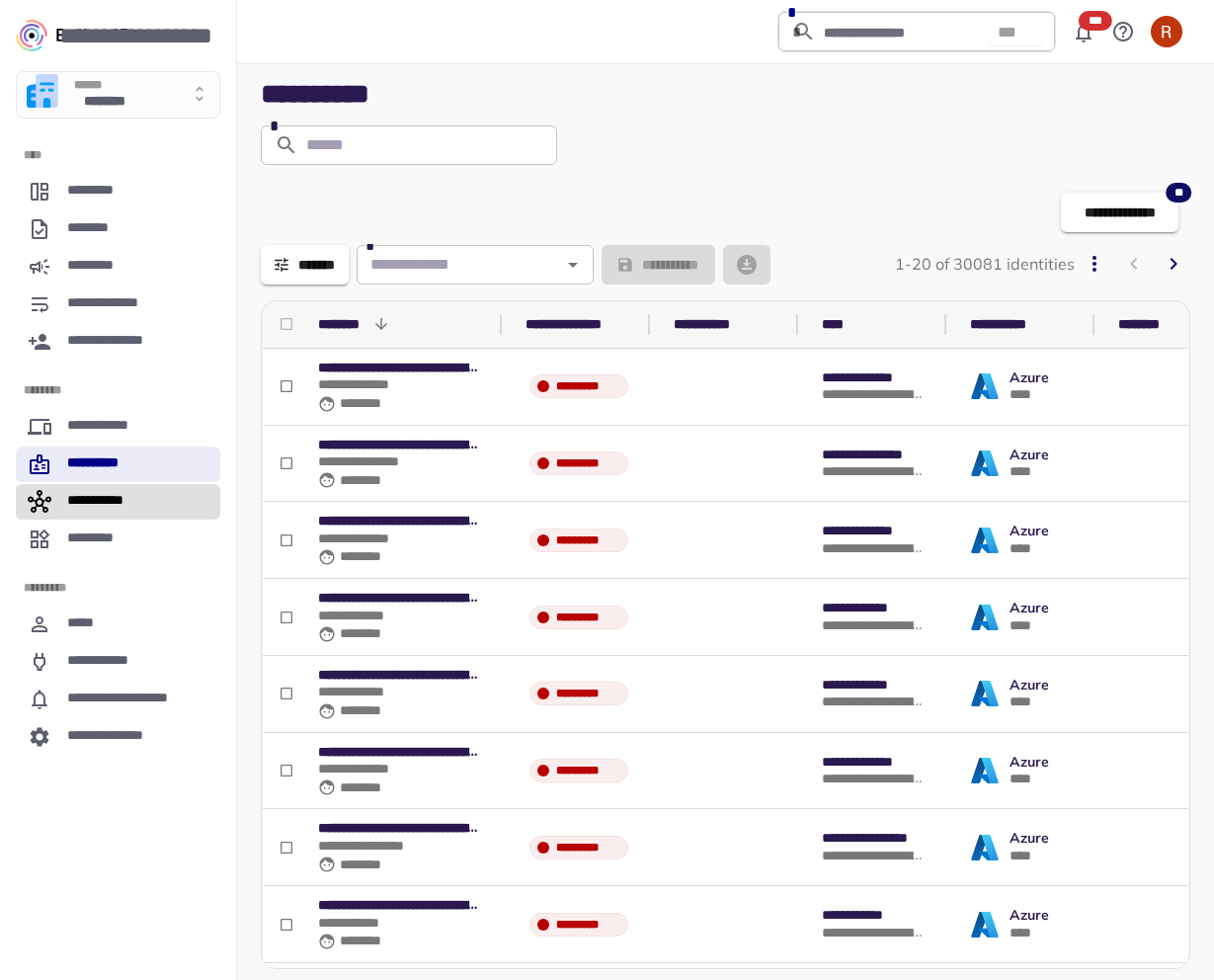 click on "**********" at bounding box center [118, 502] 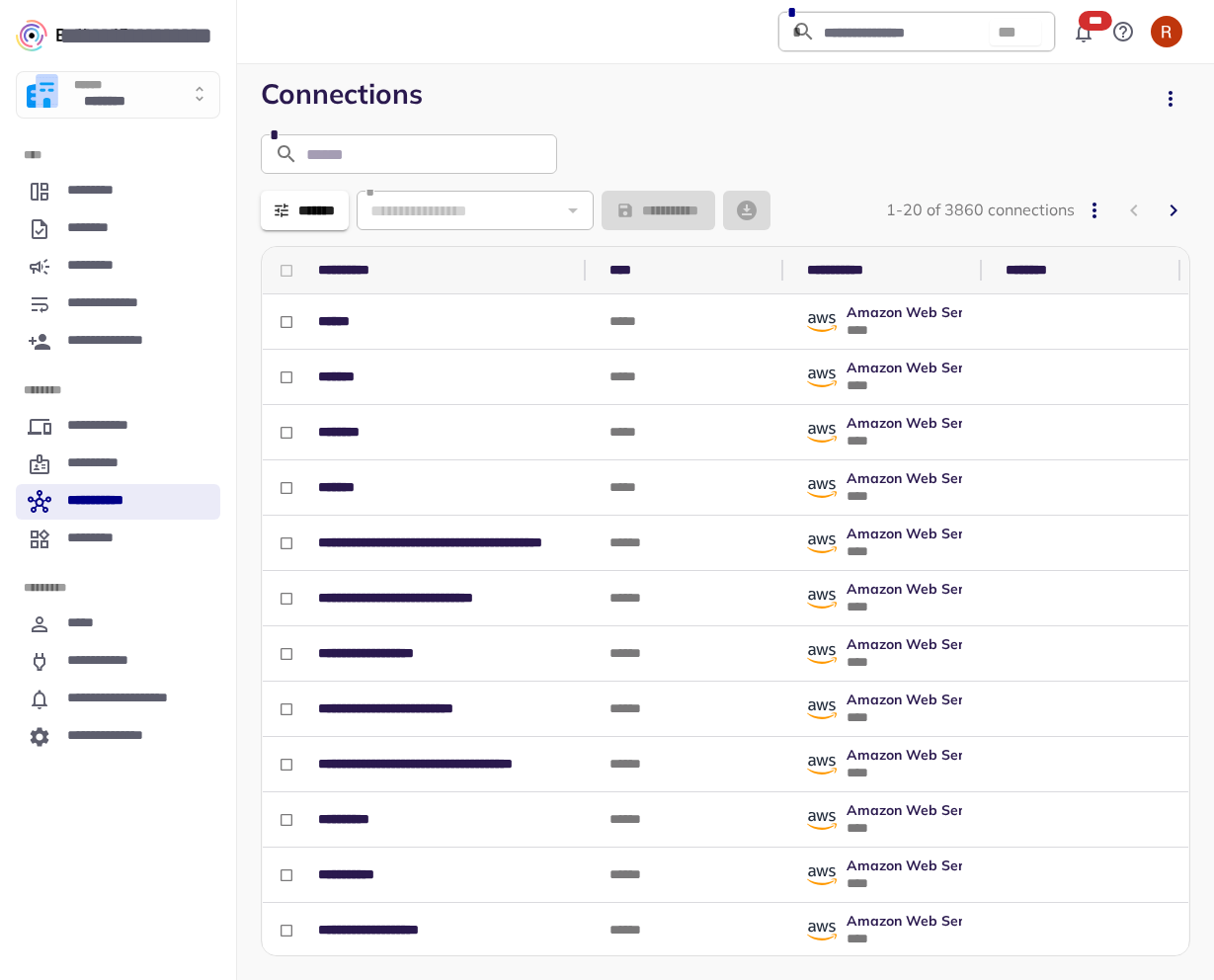 click on "*******" at bounding box center (304, 210) 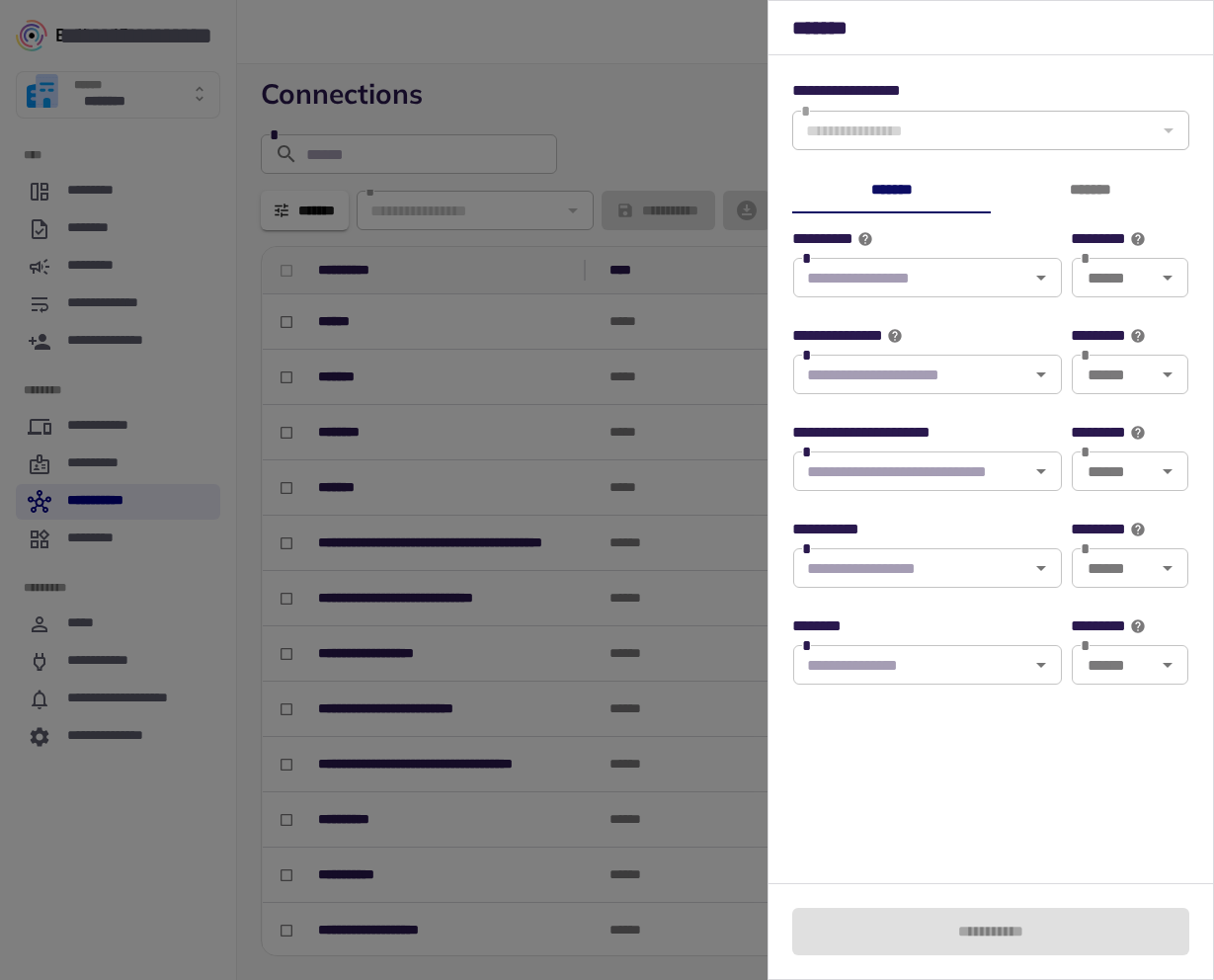click on "*" at bounding box center [928, 471] 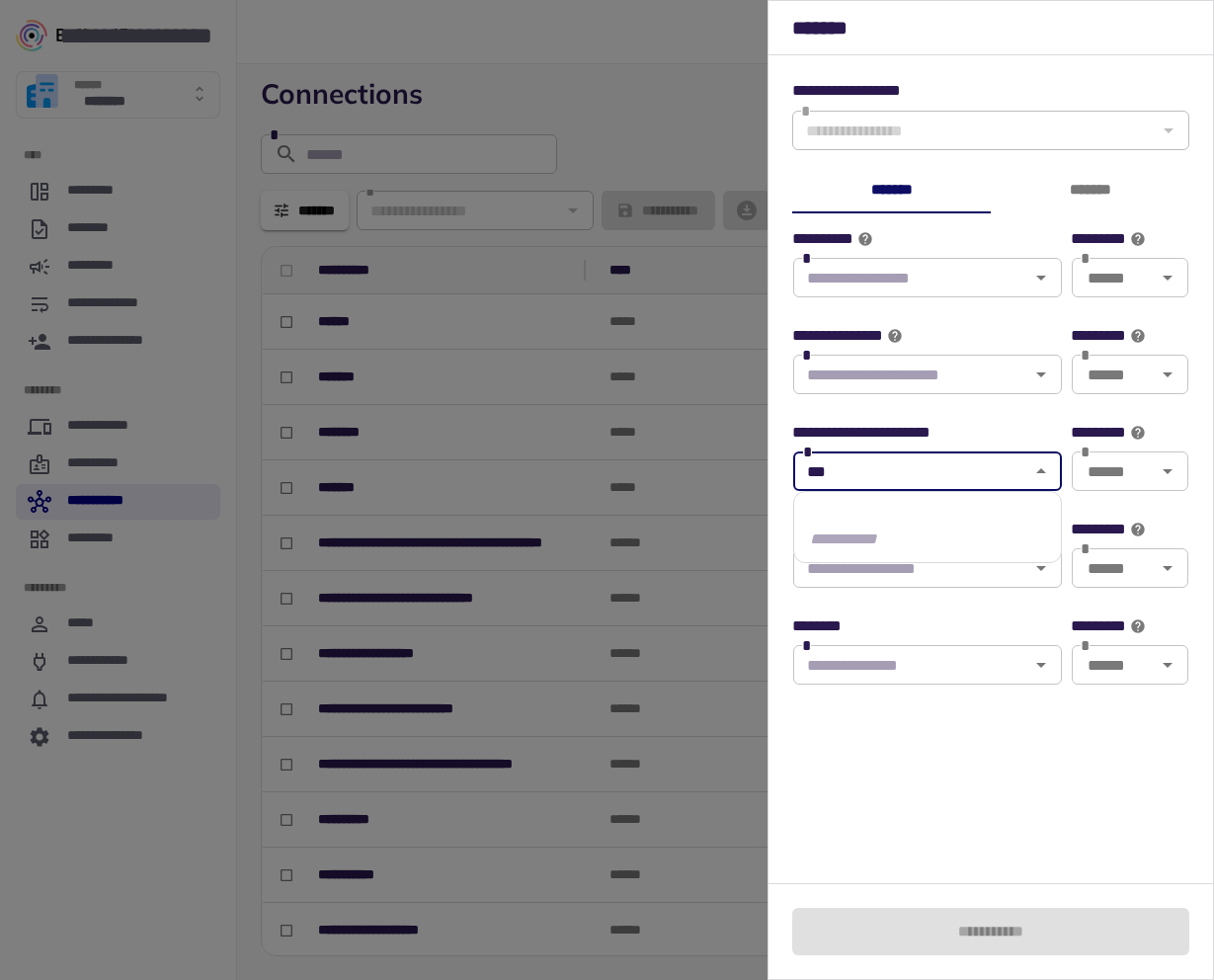 type on "****" 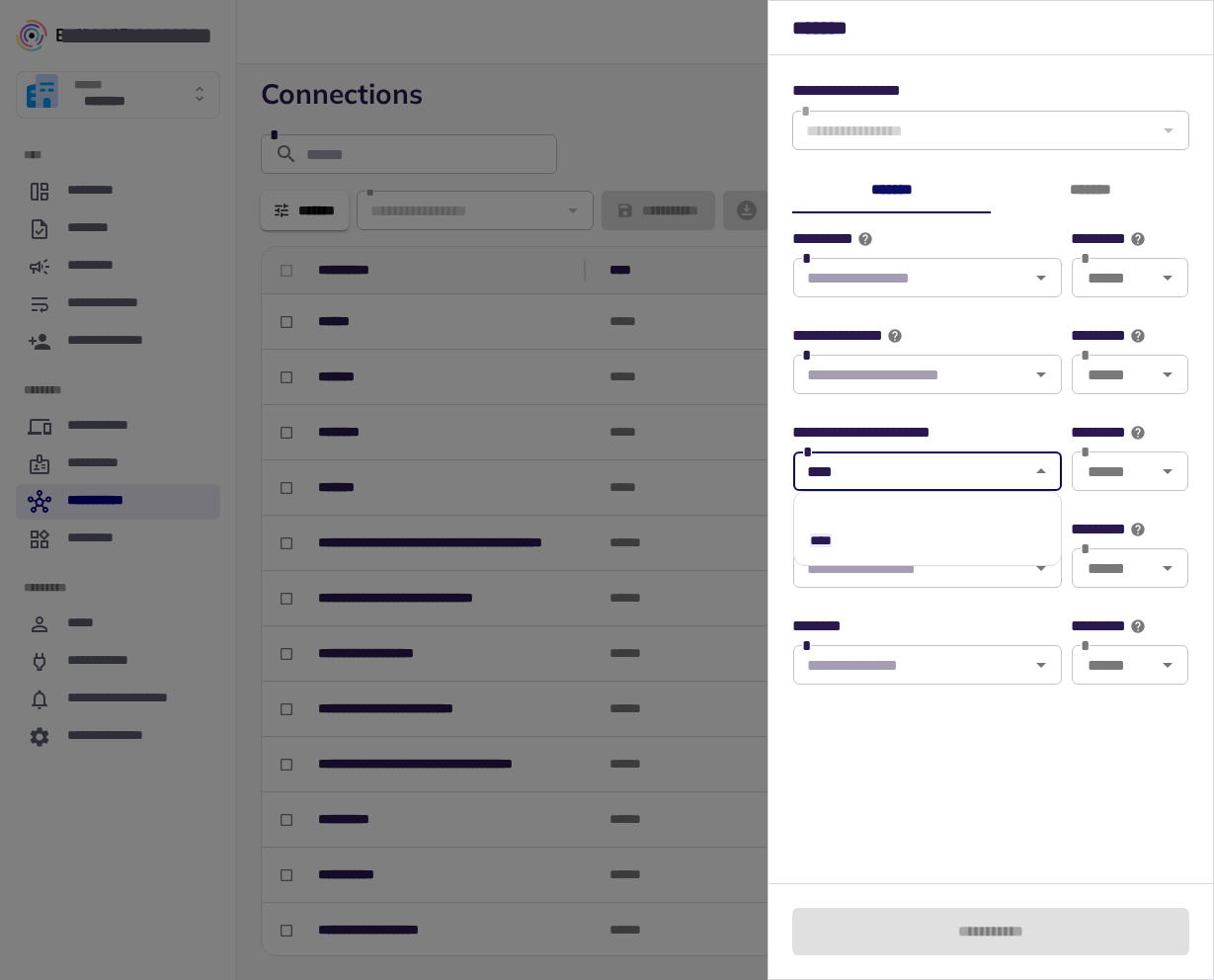 click on "****" at bounding box center [928, 540] 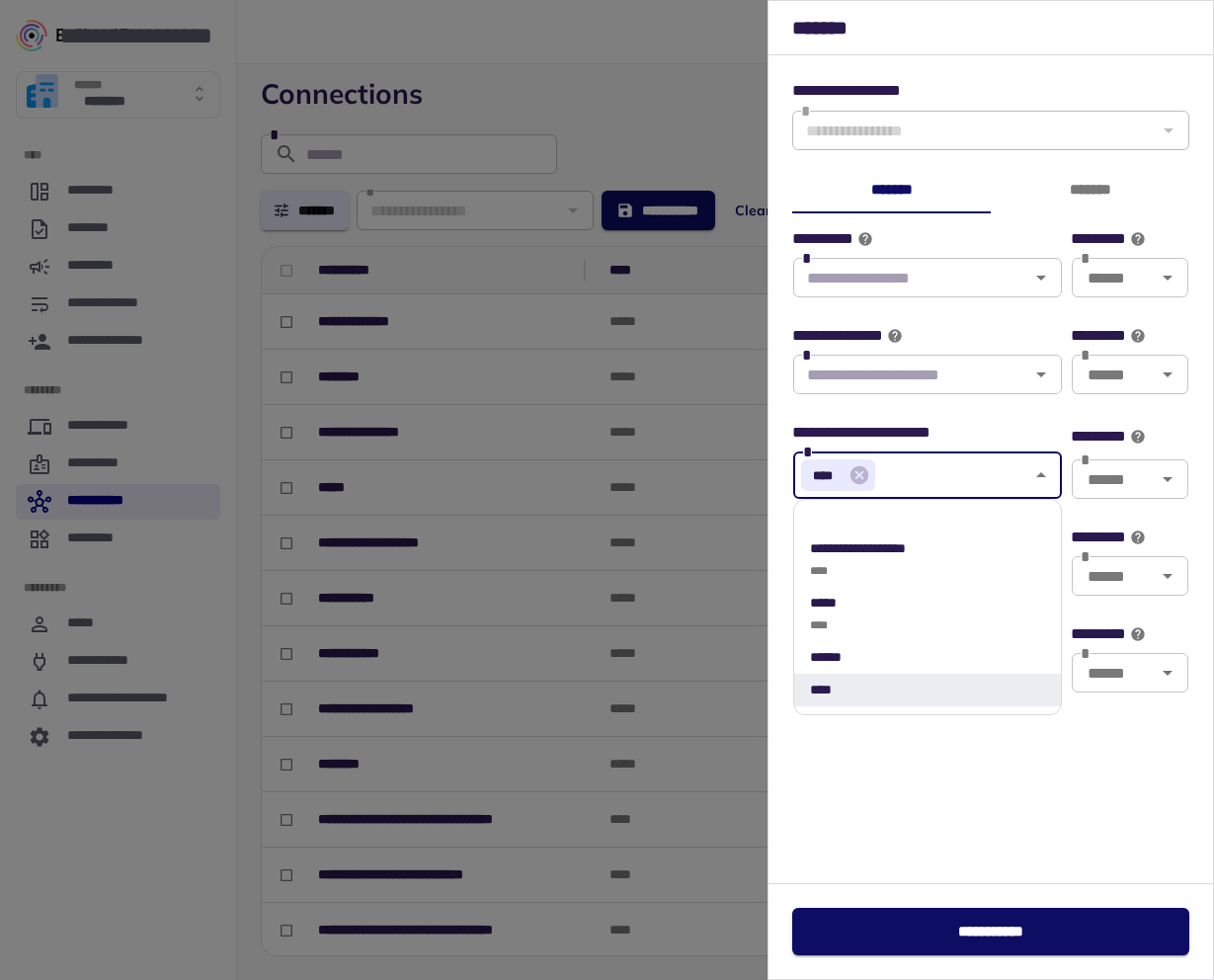 click on "[FIRST] [LAST] [STREET] [CITY] [STATE] [ZIP] [COUNTRY] [PHONE] [EMAIL] [SSN] [DLN] [CC] [DOB]" at bounding box center [991, 469] 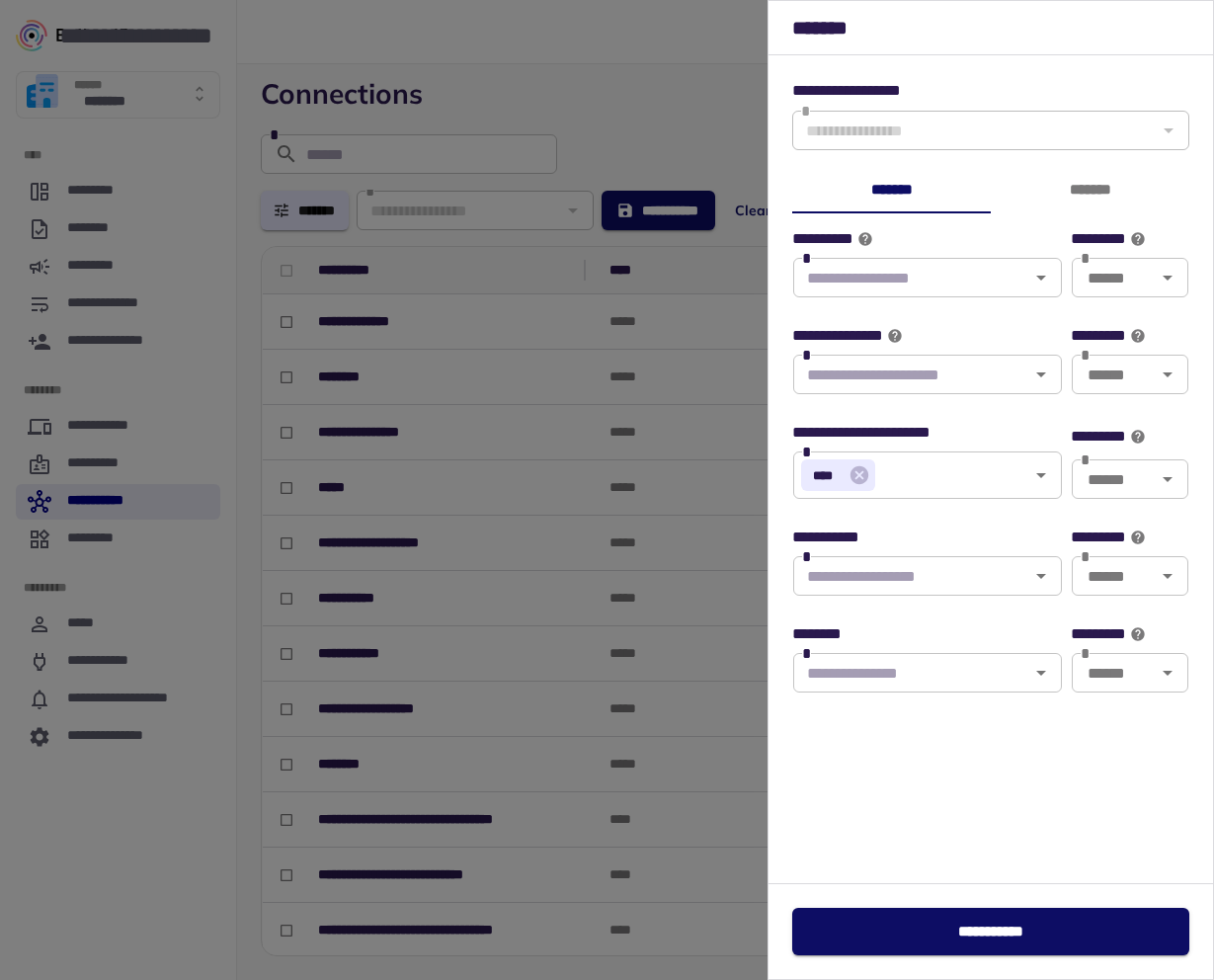 click at bounding box center (607, 490) 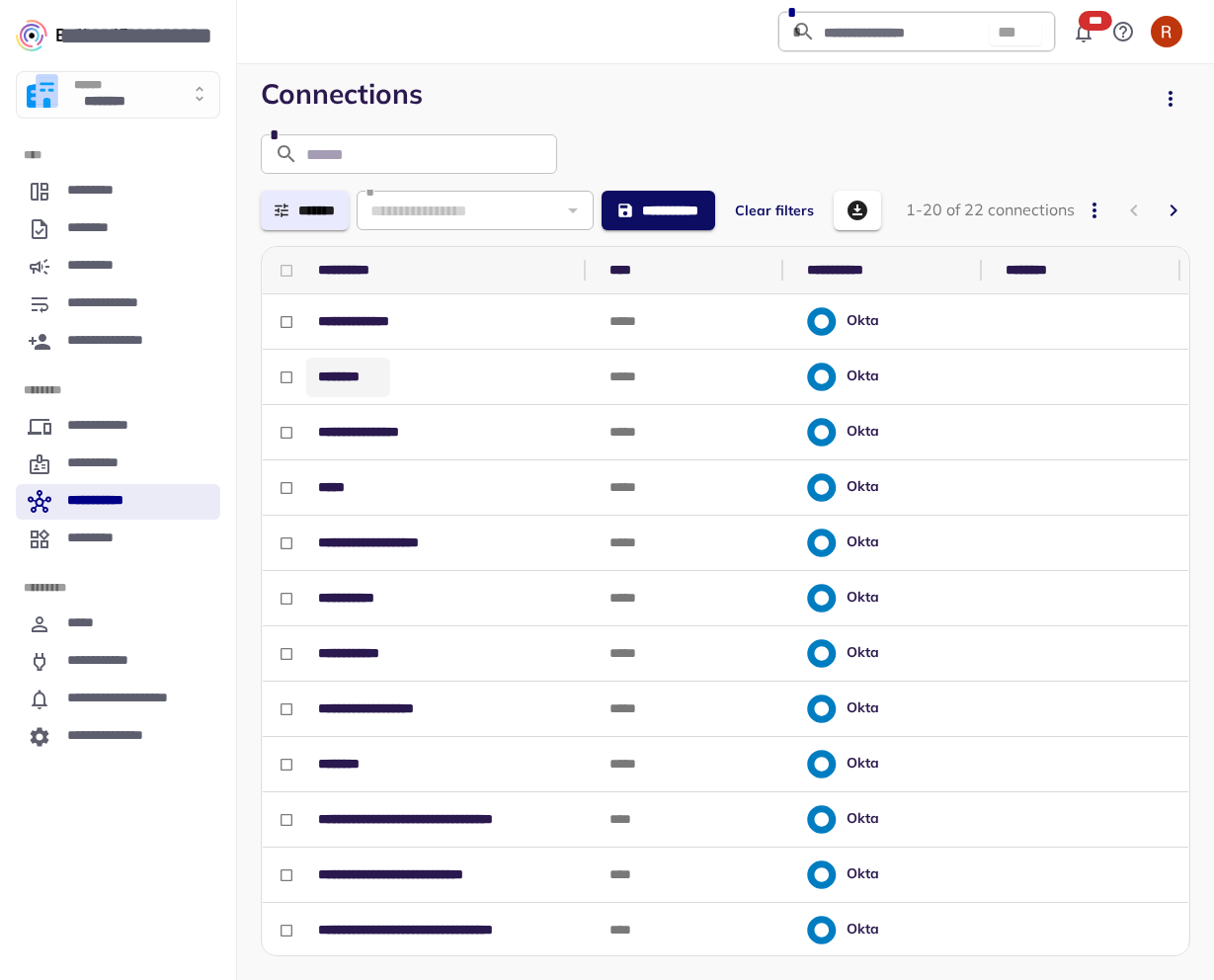 click on "********" at bounding box center (348, 376) 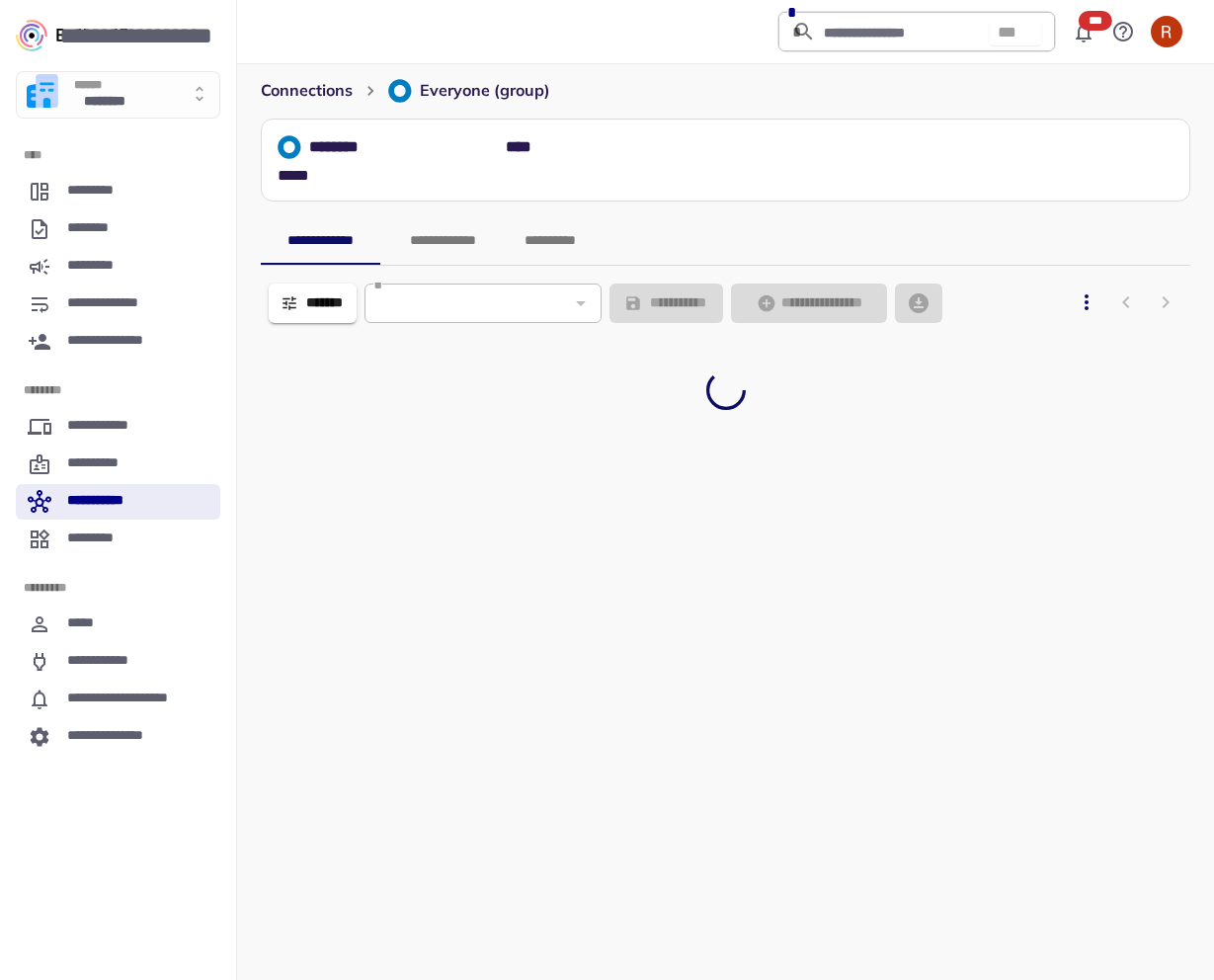 click on "**********" at bounding box center [550, 241] 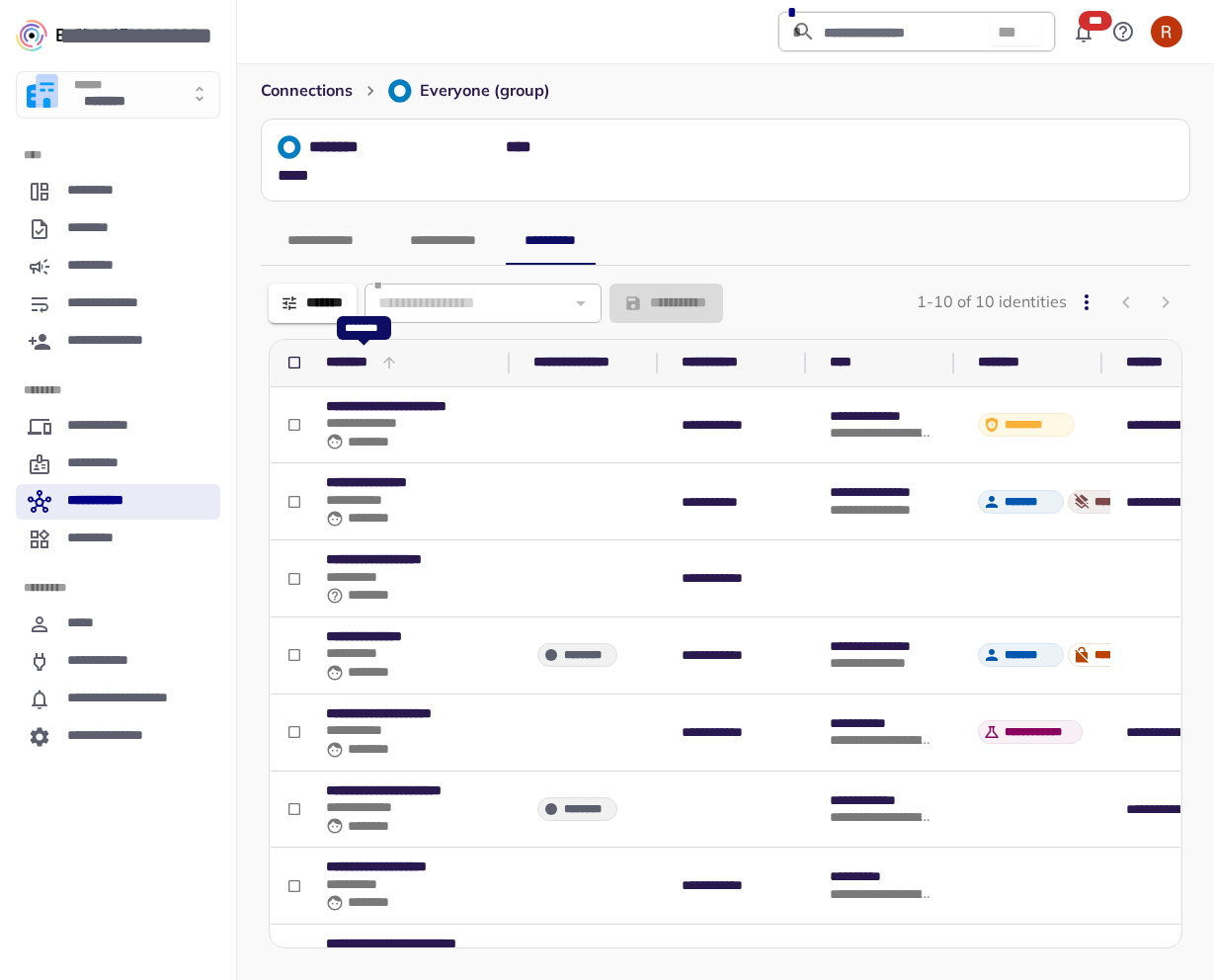 click 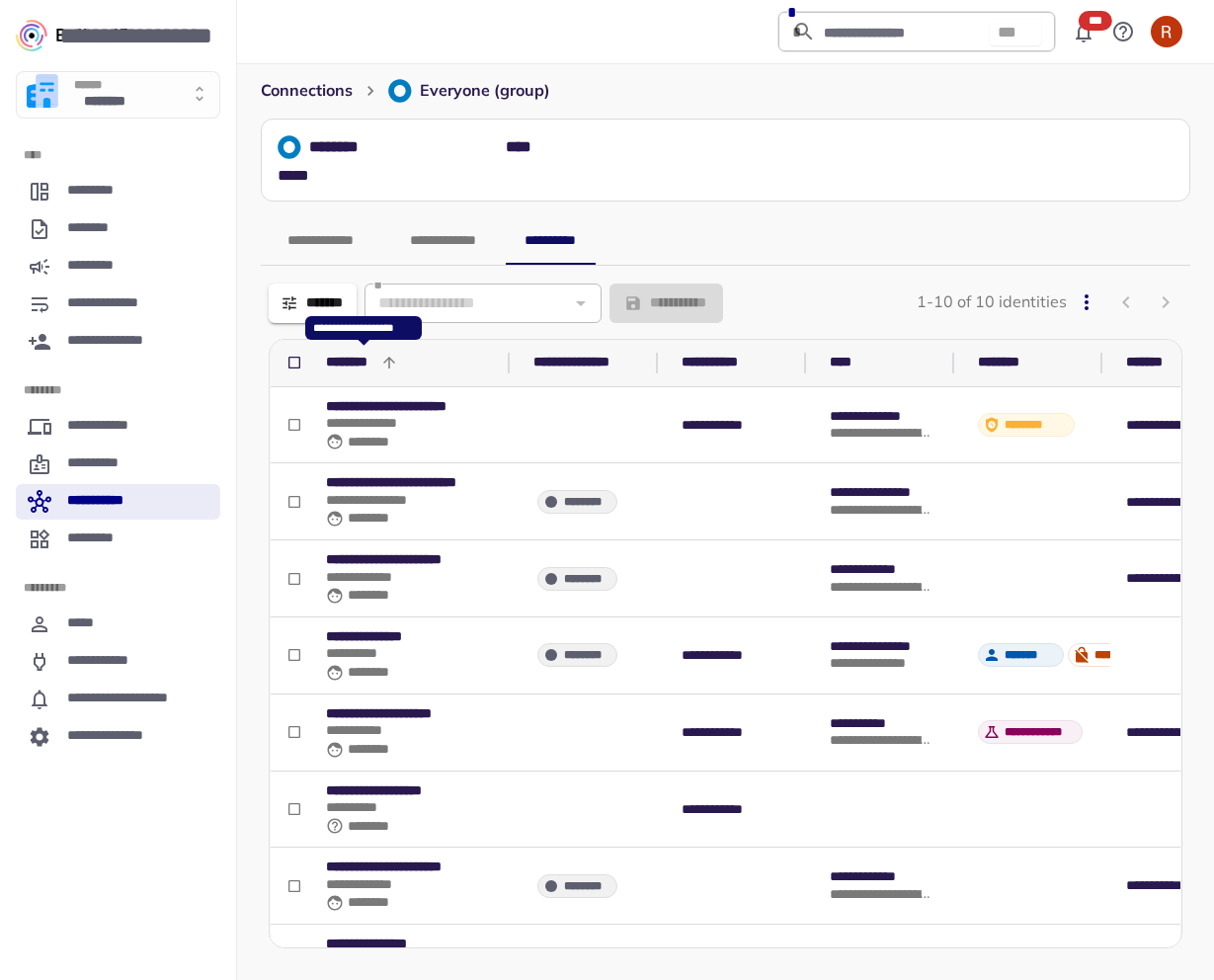 click 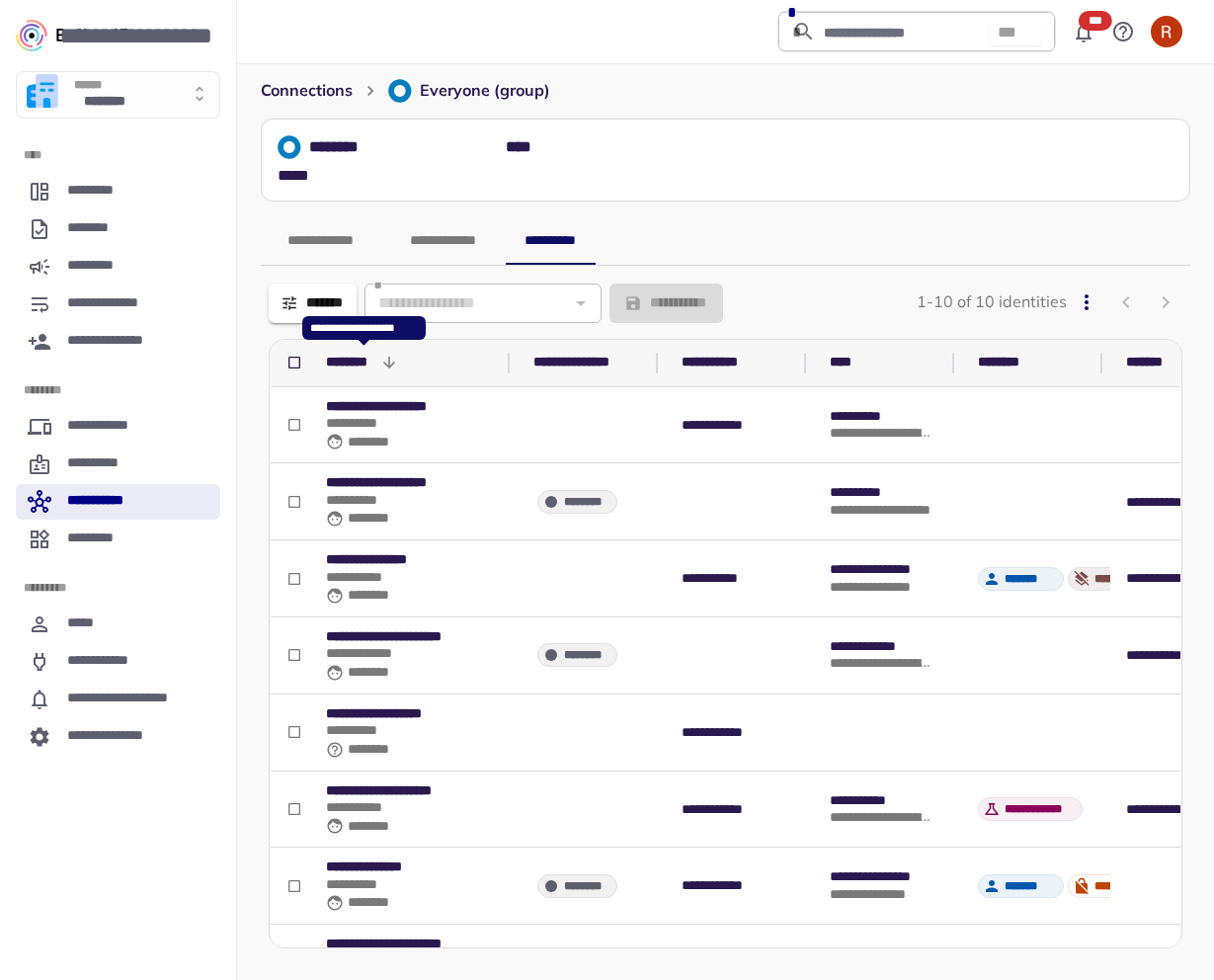 click 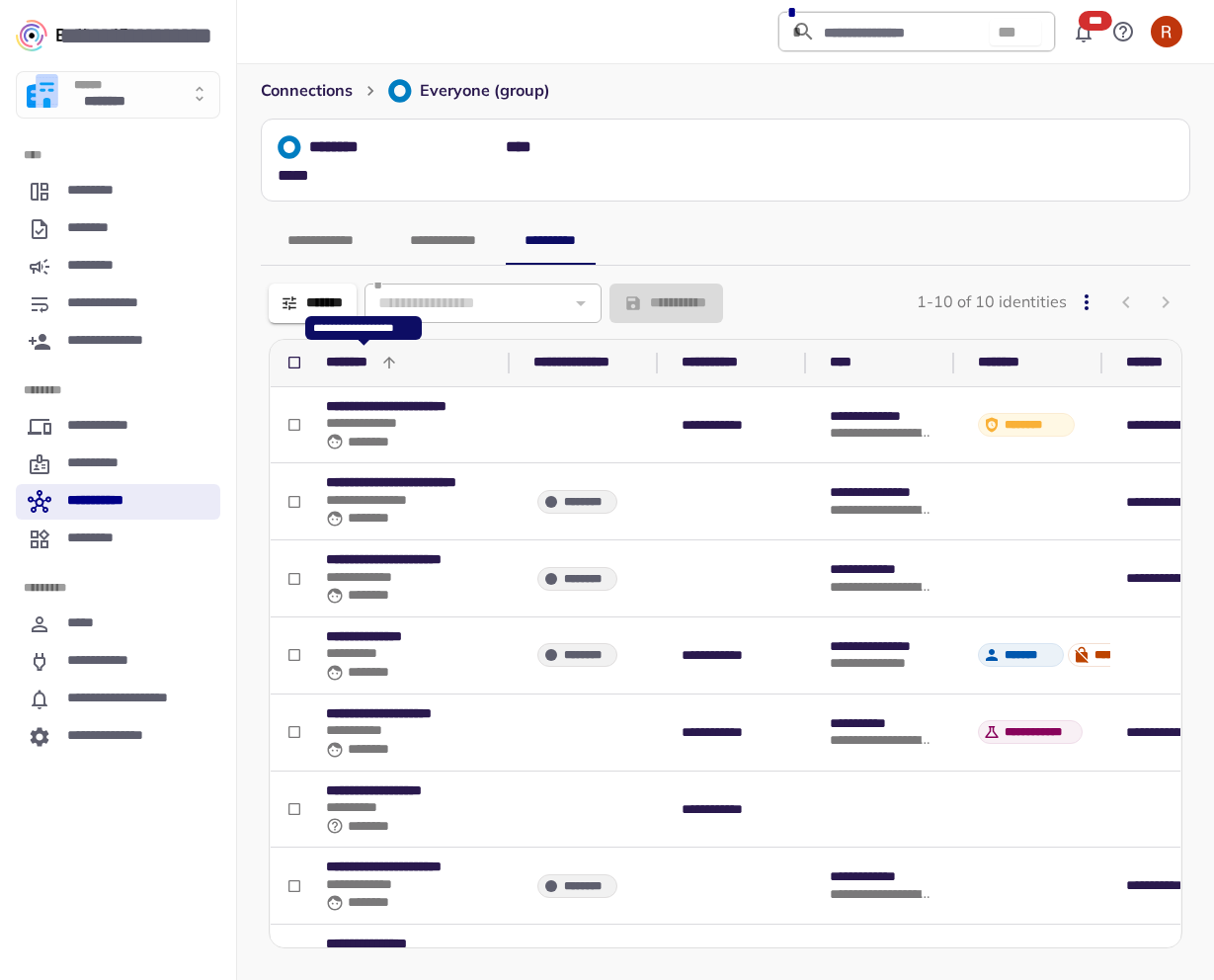click 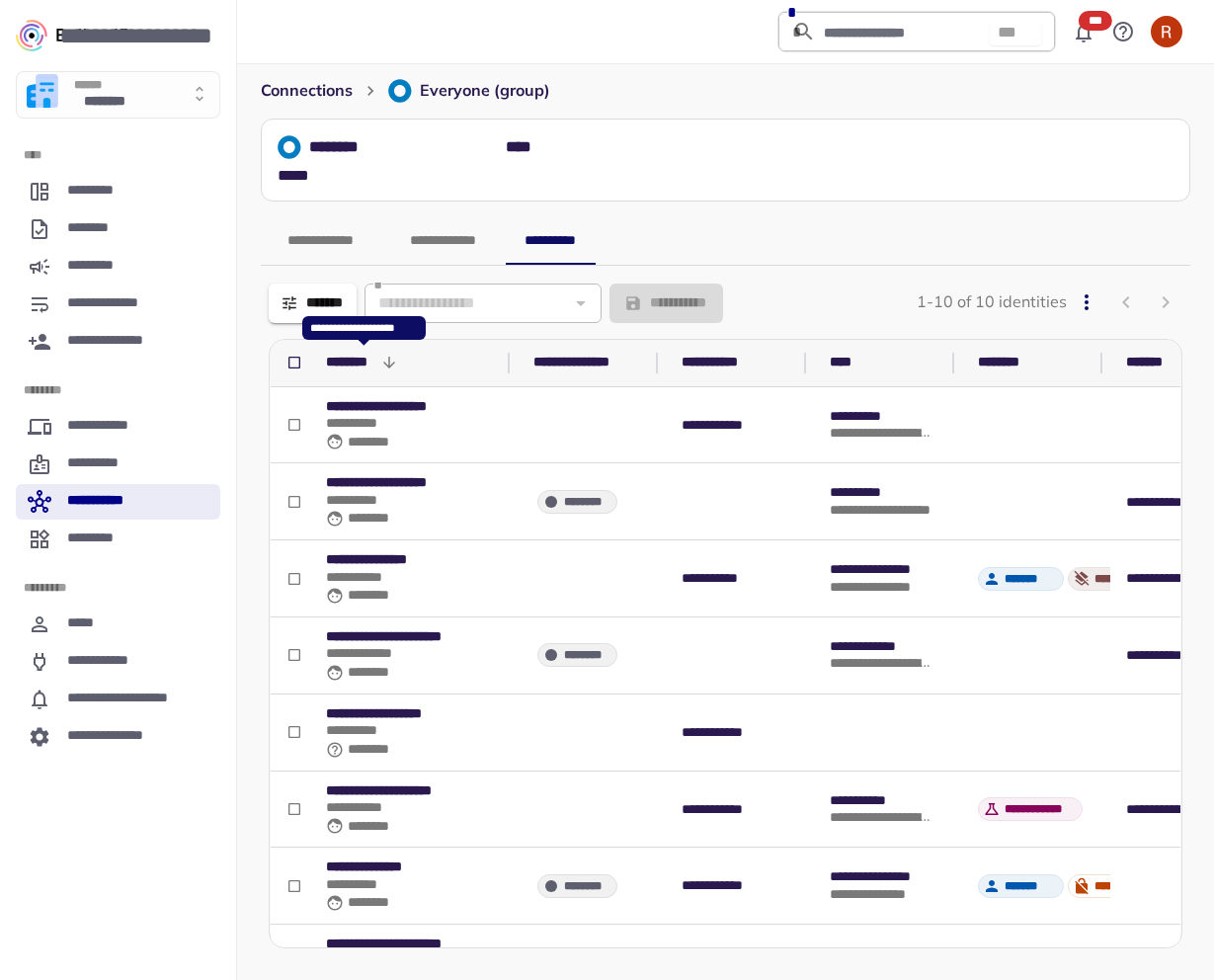click 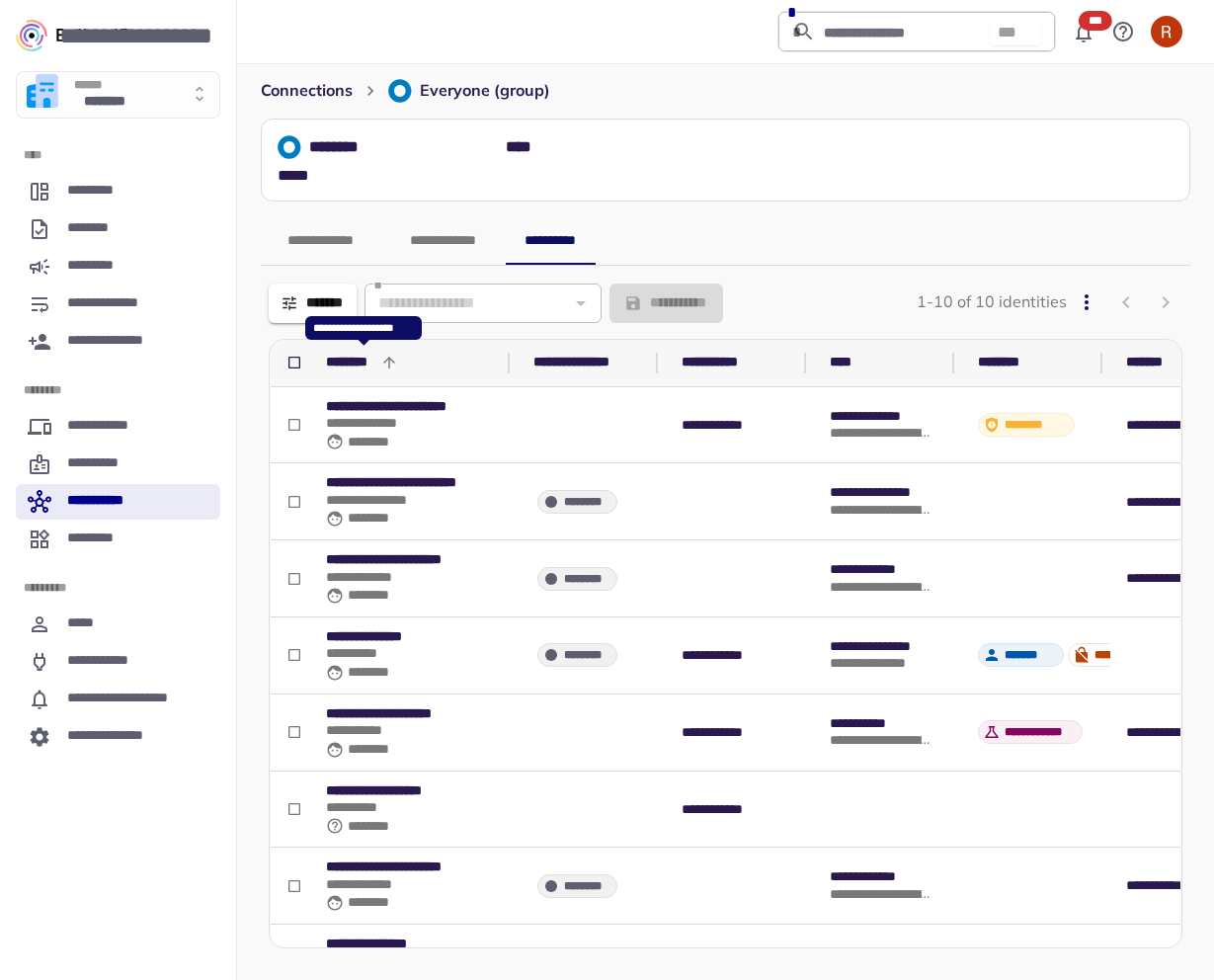 click 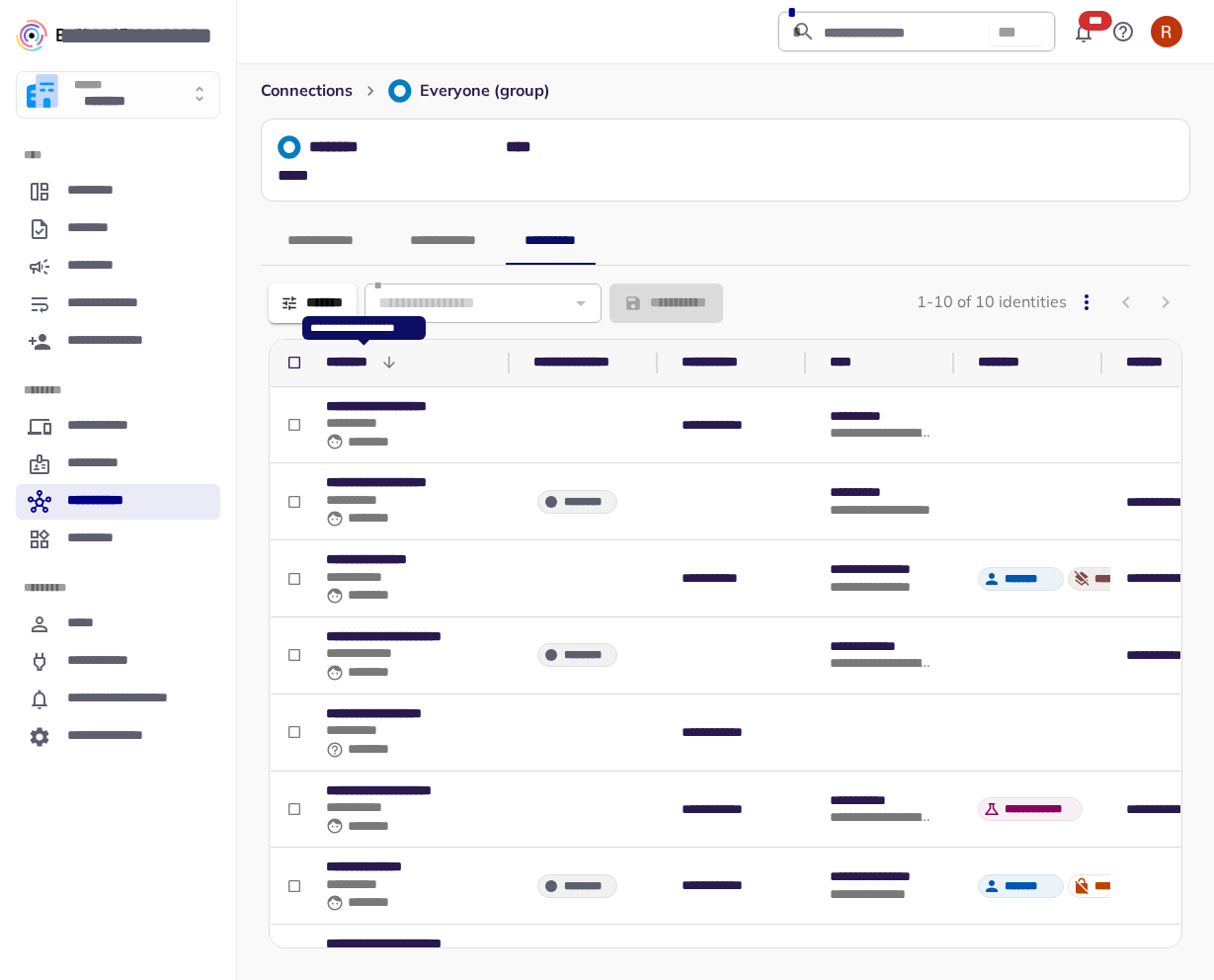 click 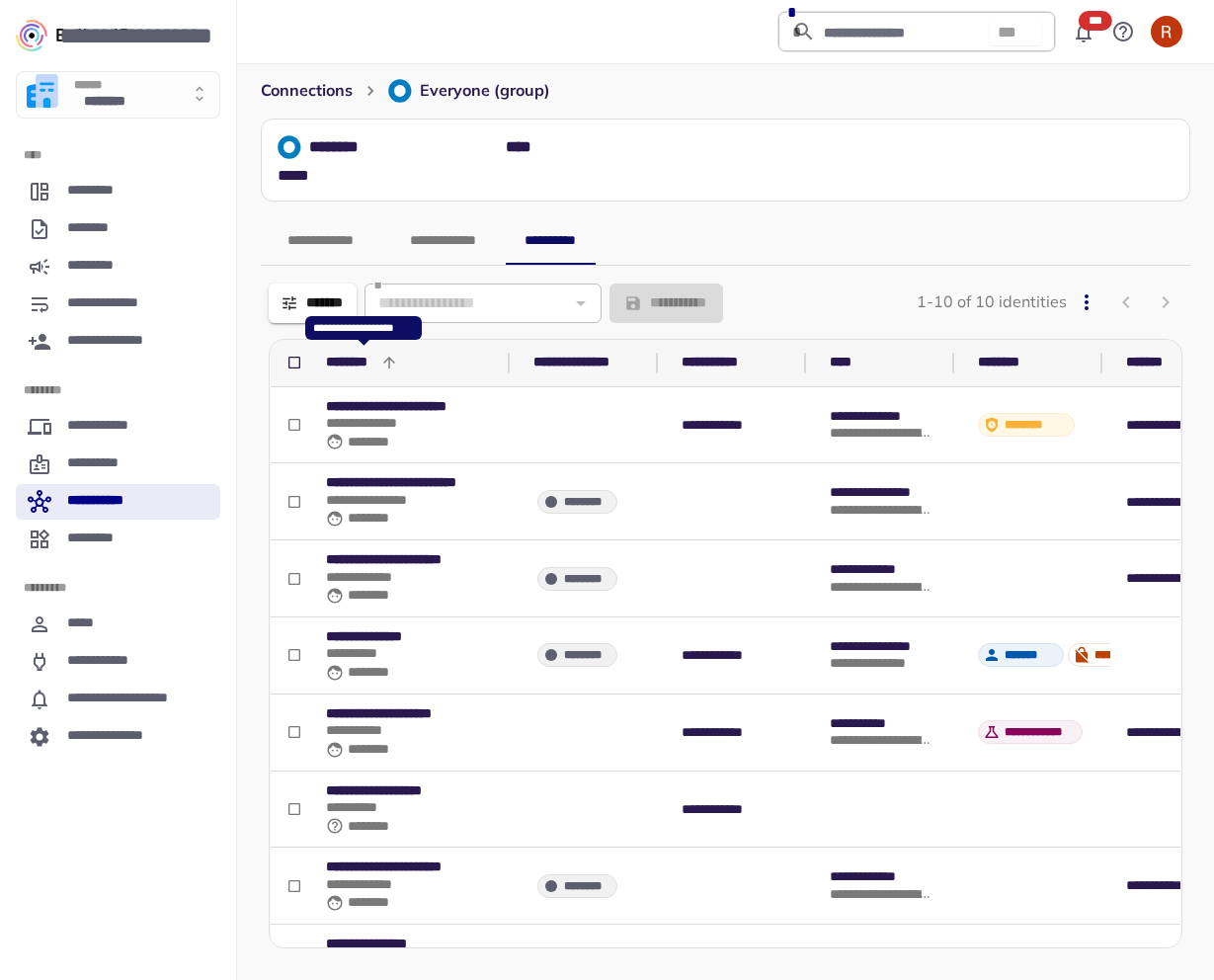 click 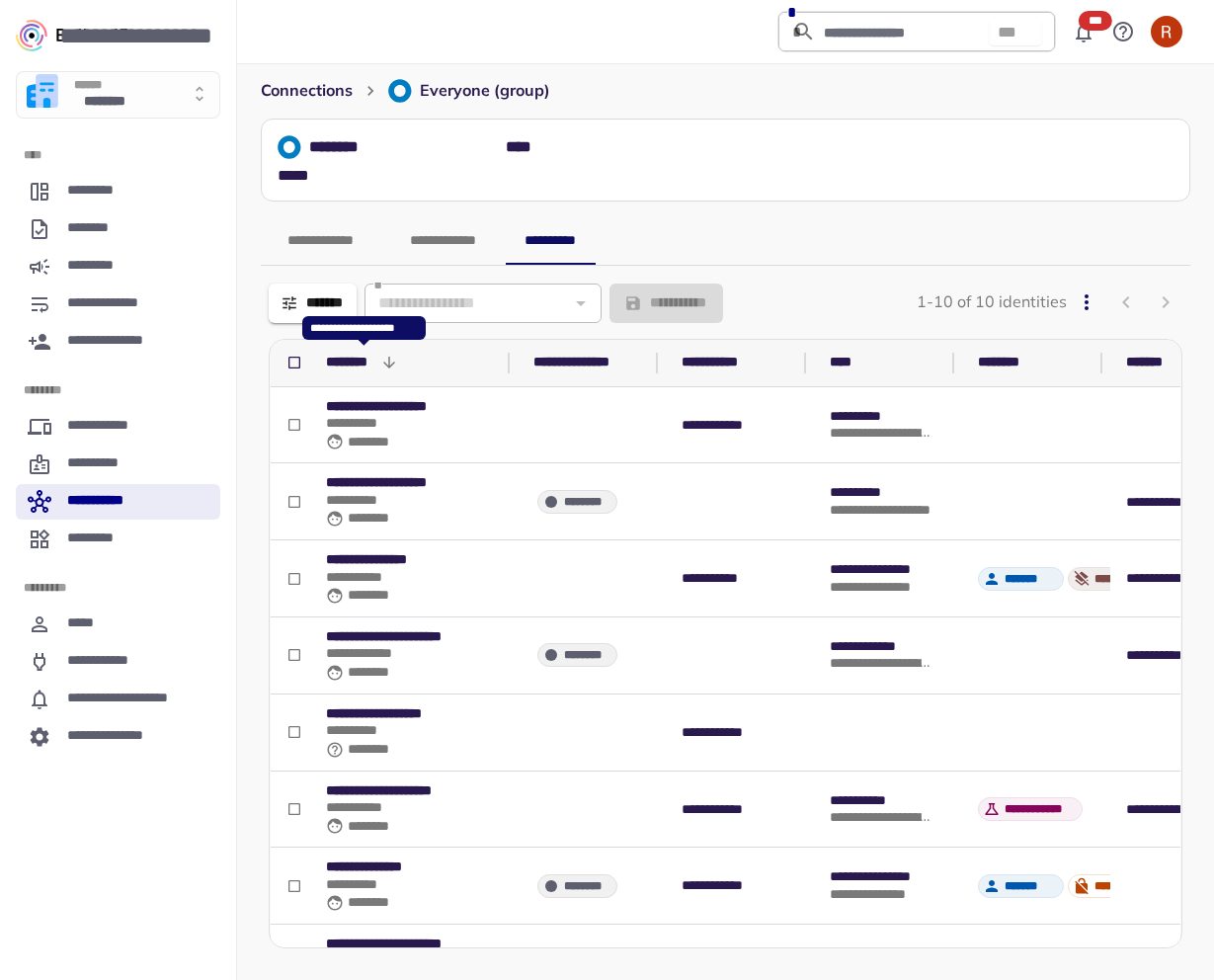 click 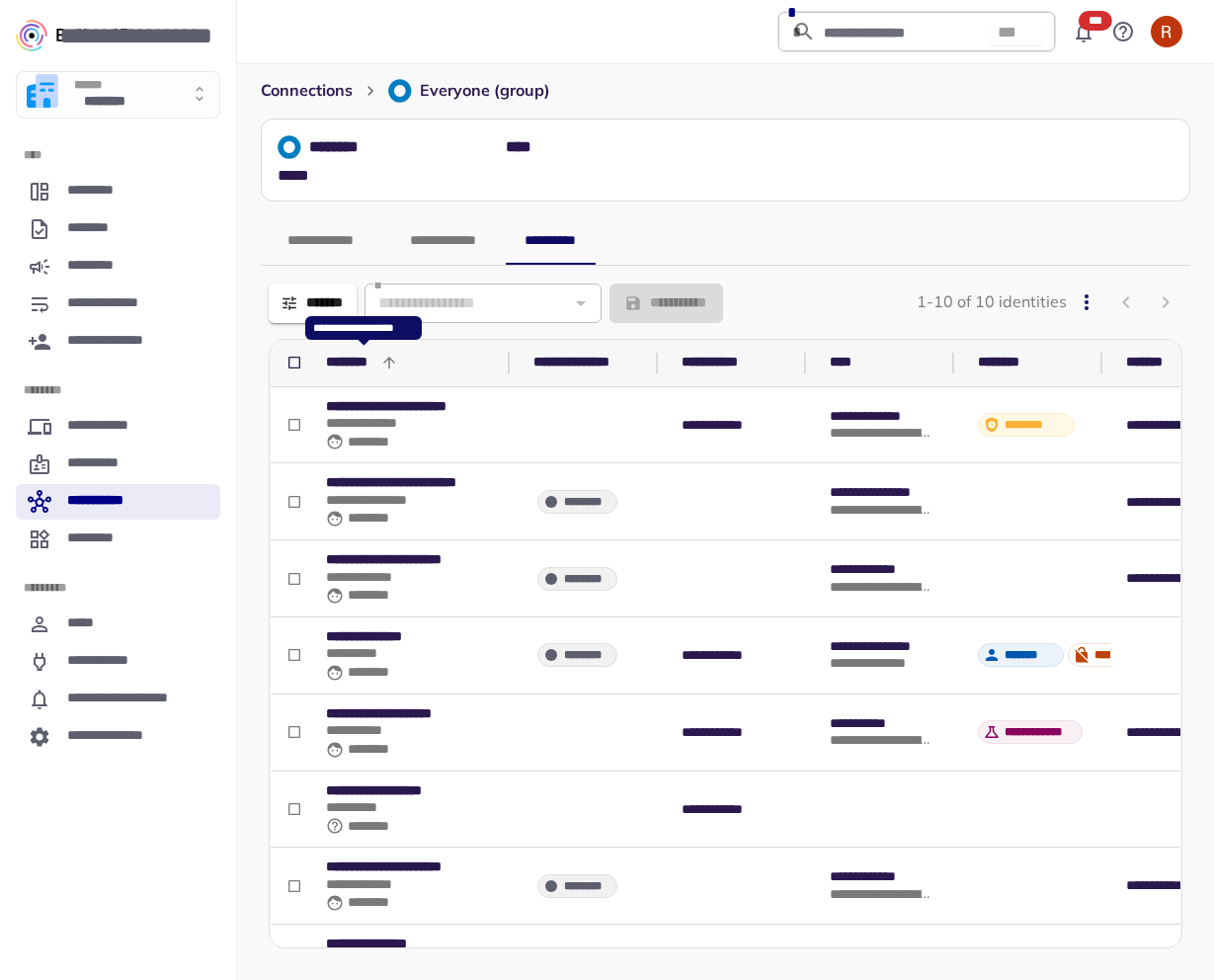 click 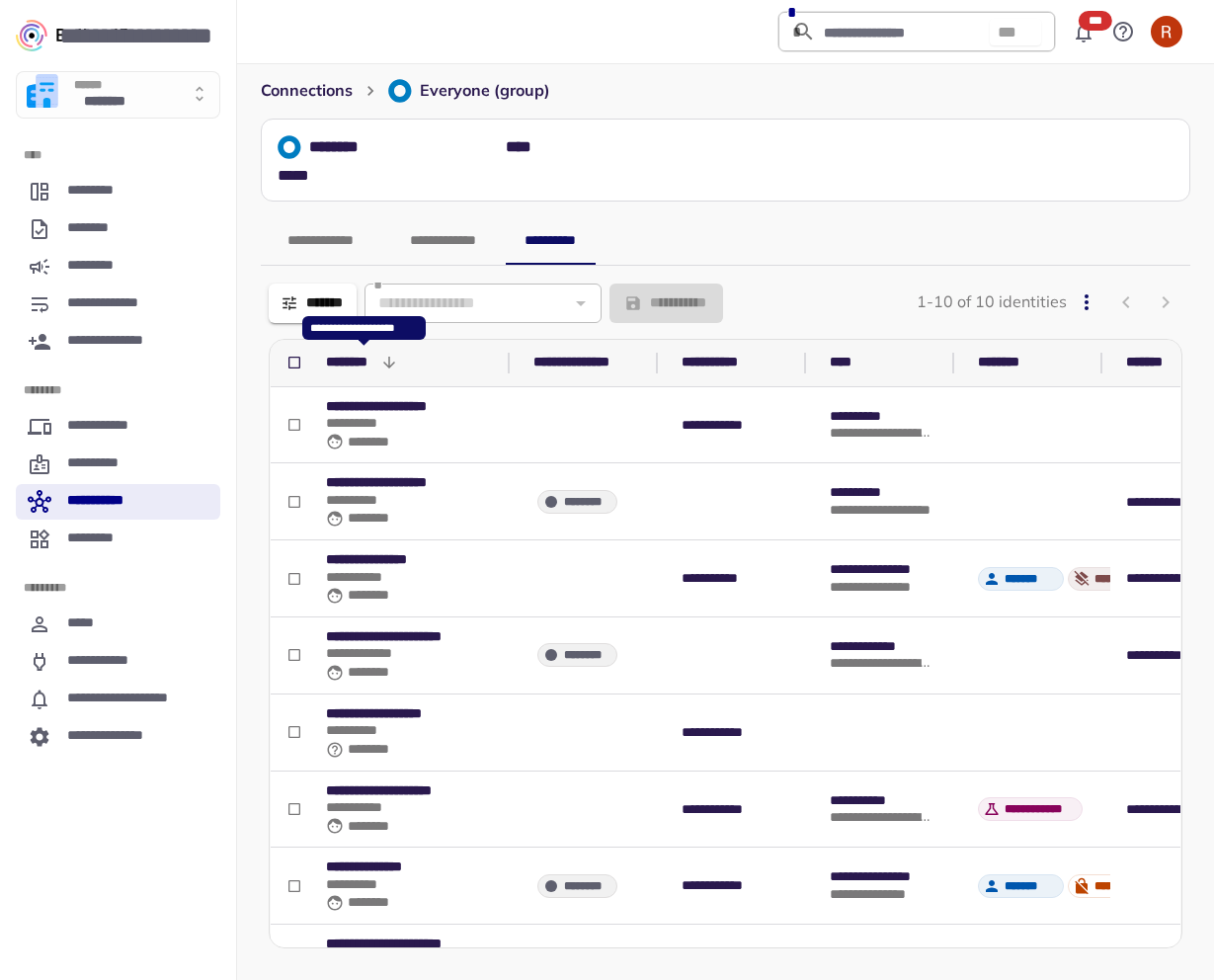 click 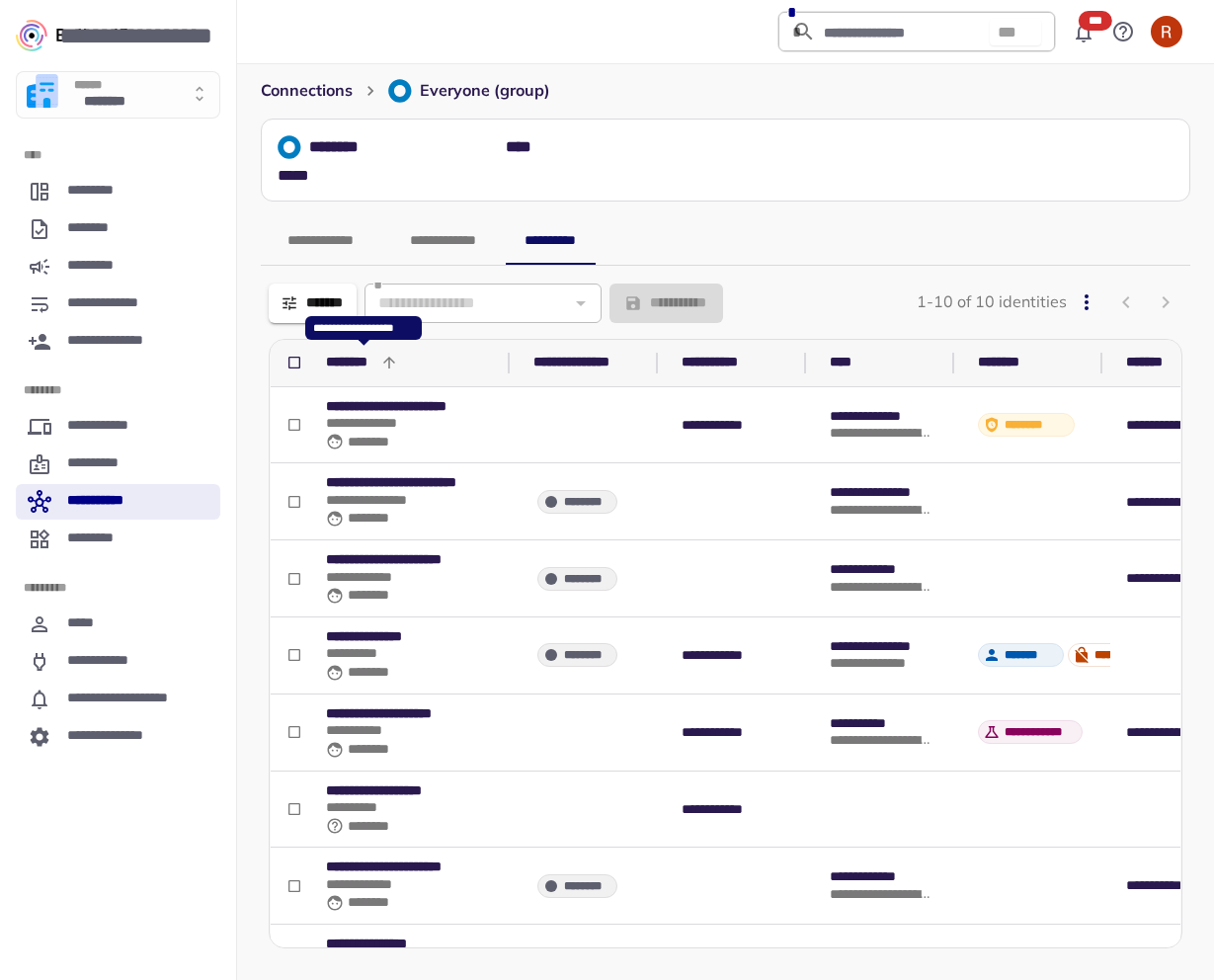 click 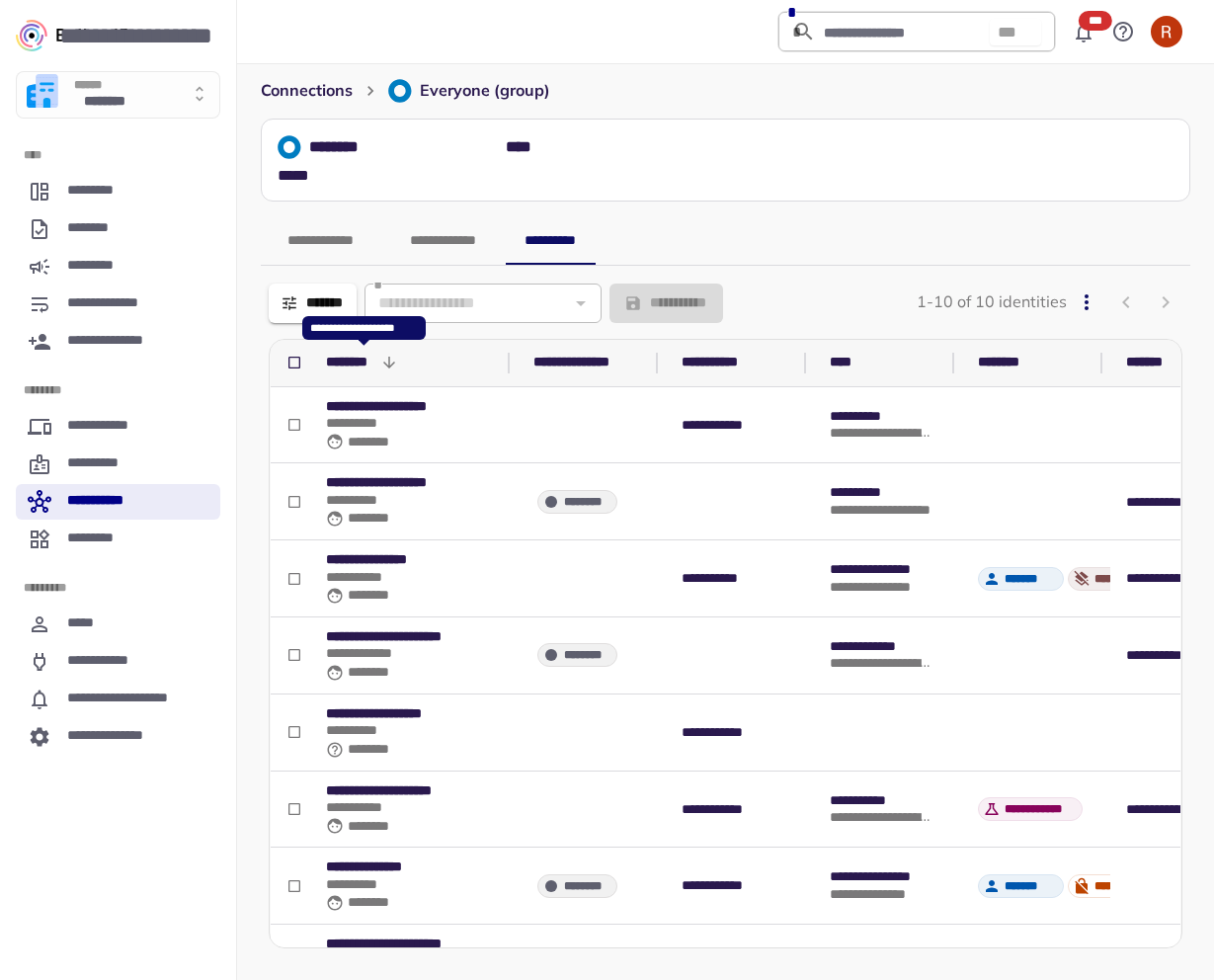 click 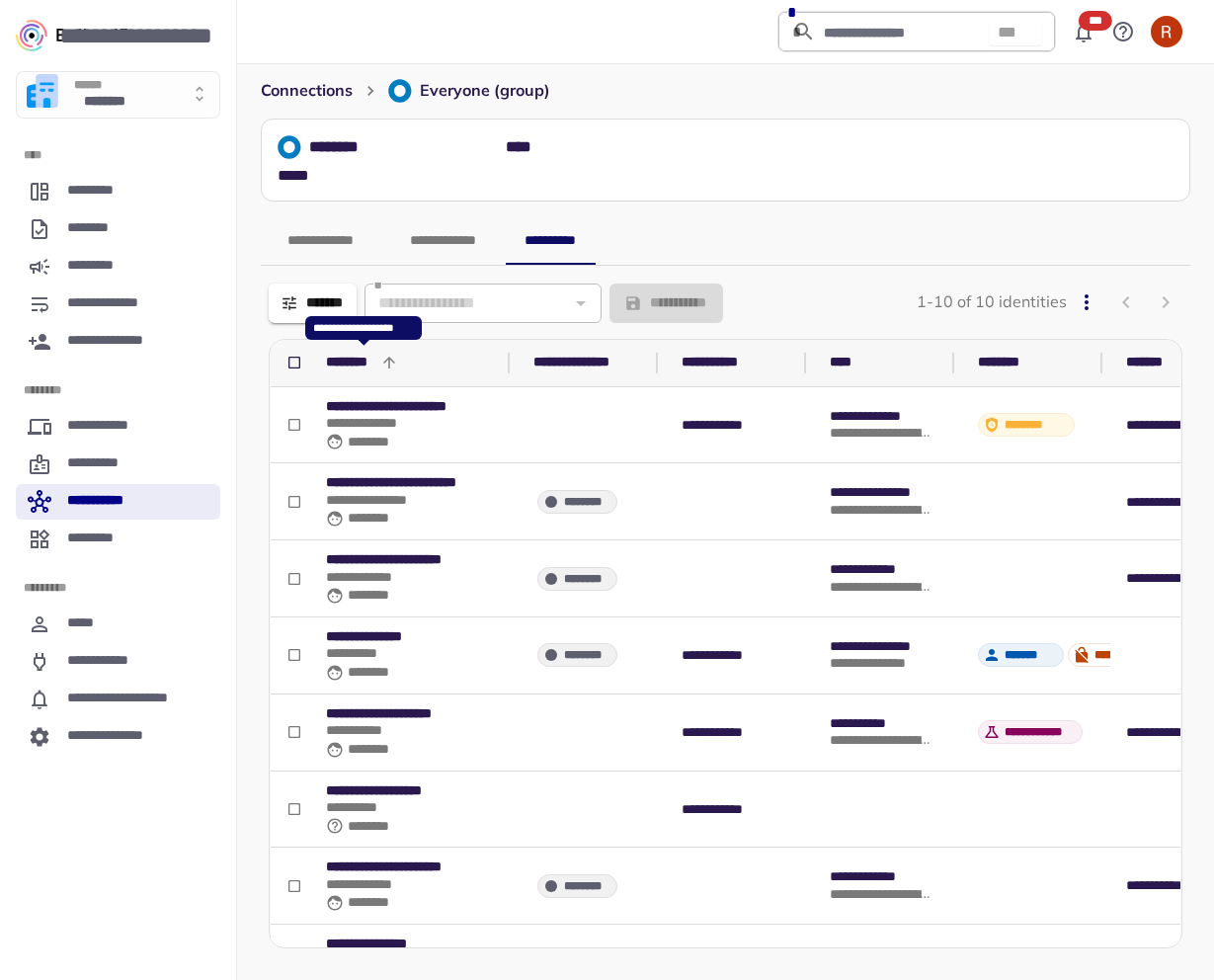 click 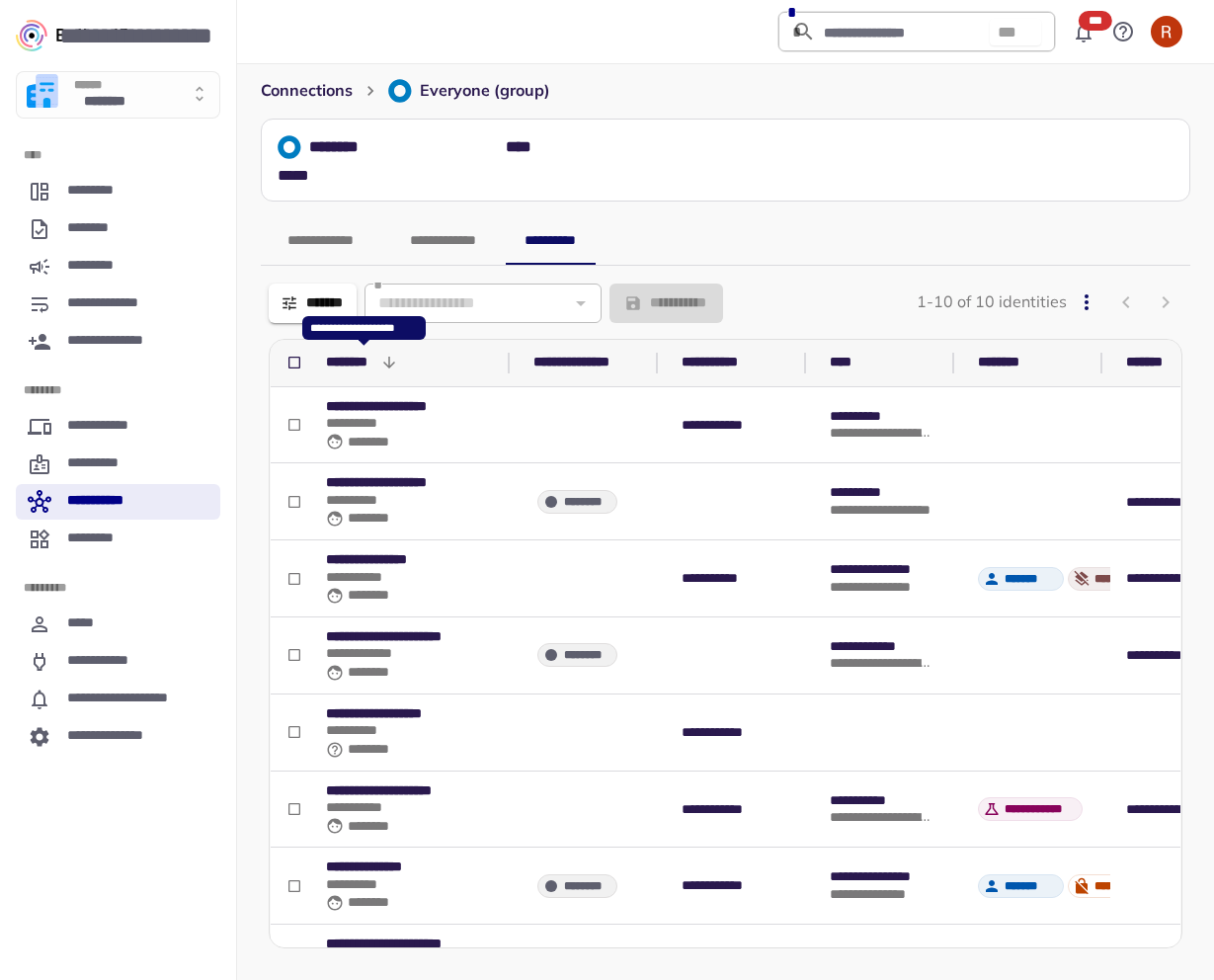 click 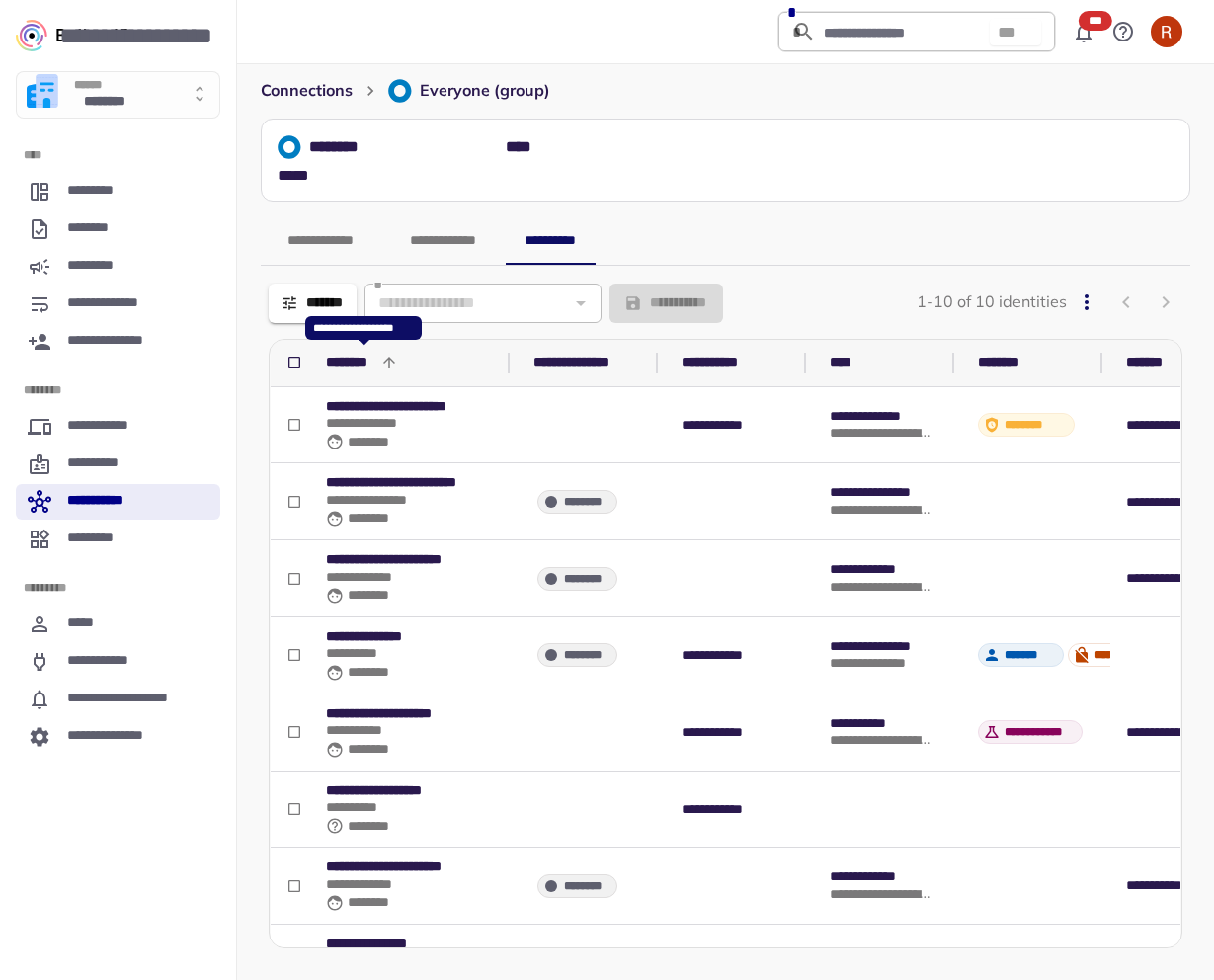 click 